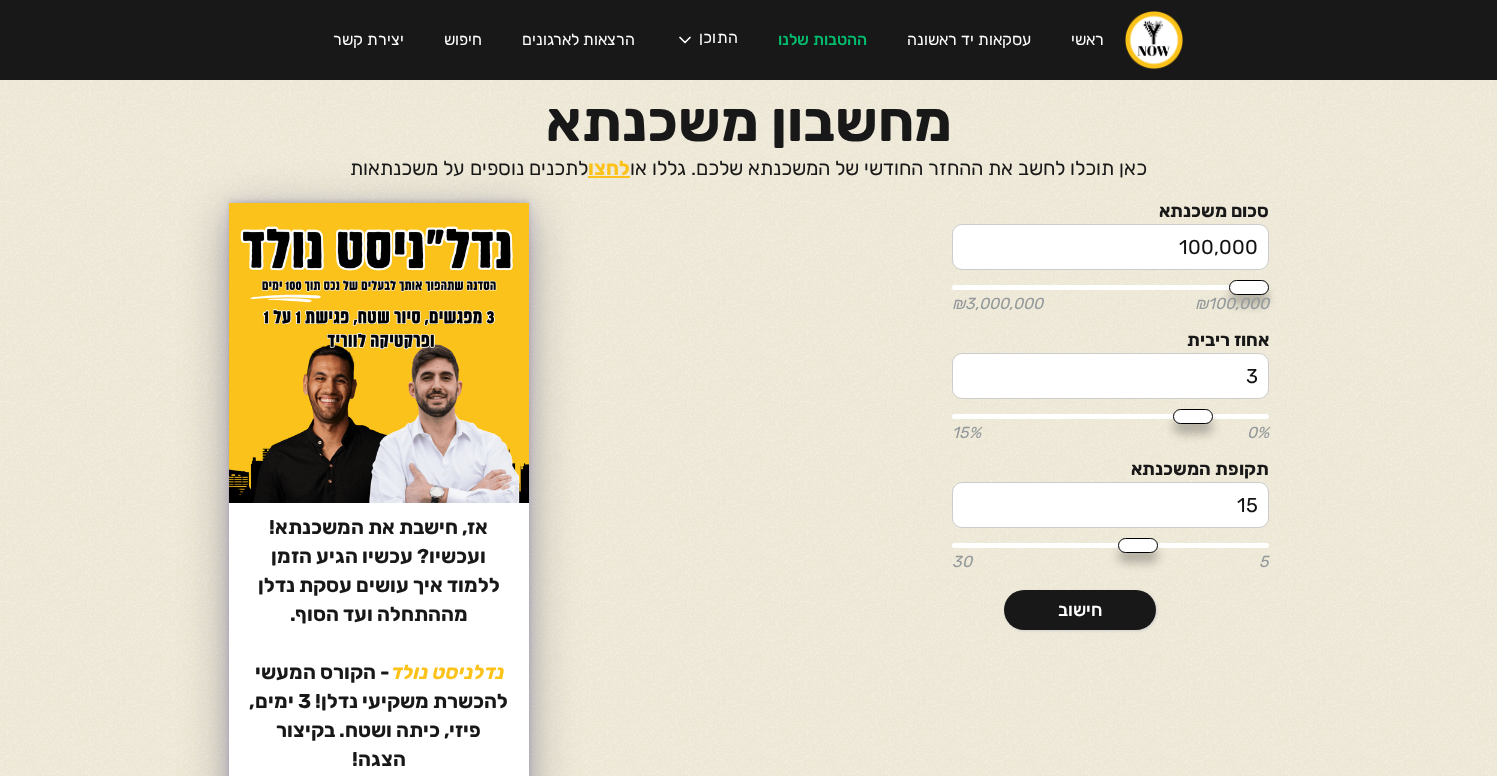 scroll, scrollTop: 0, scrollLeft: 0, axis: both 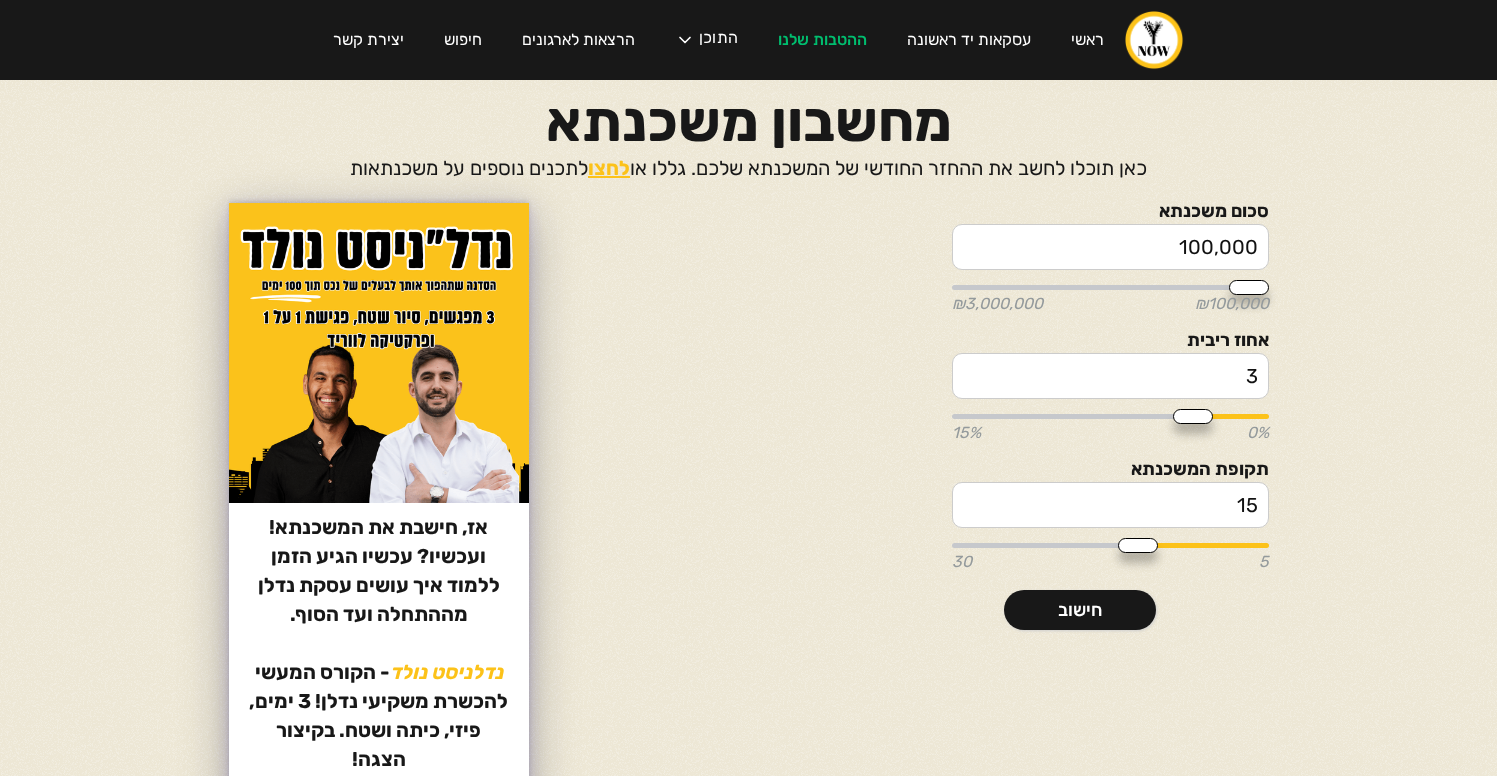 click at bounding box center (1110, 287) 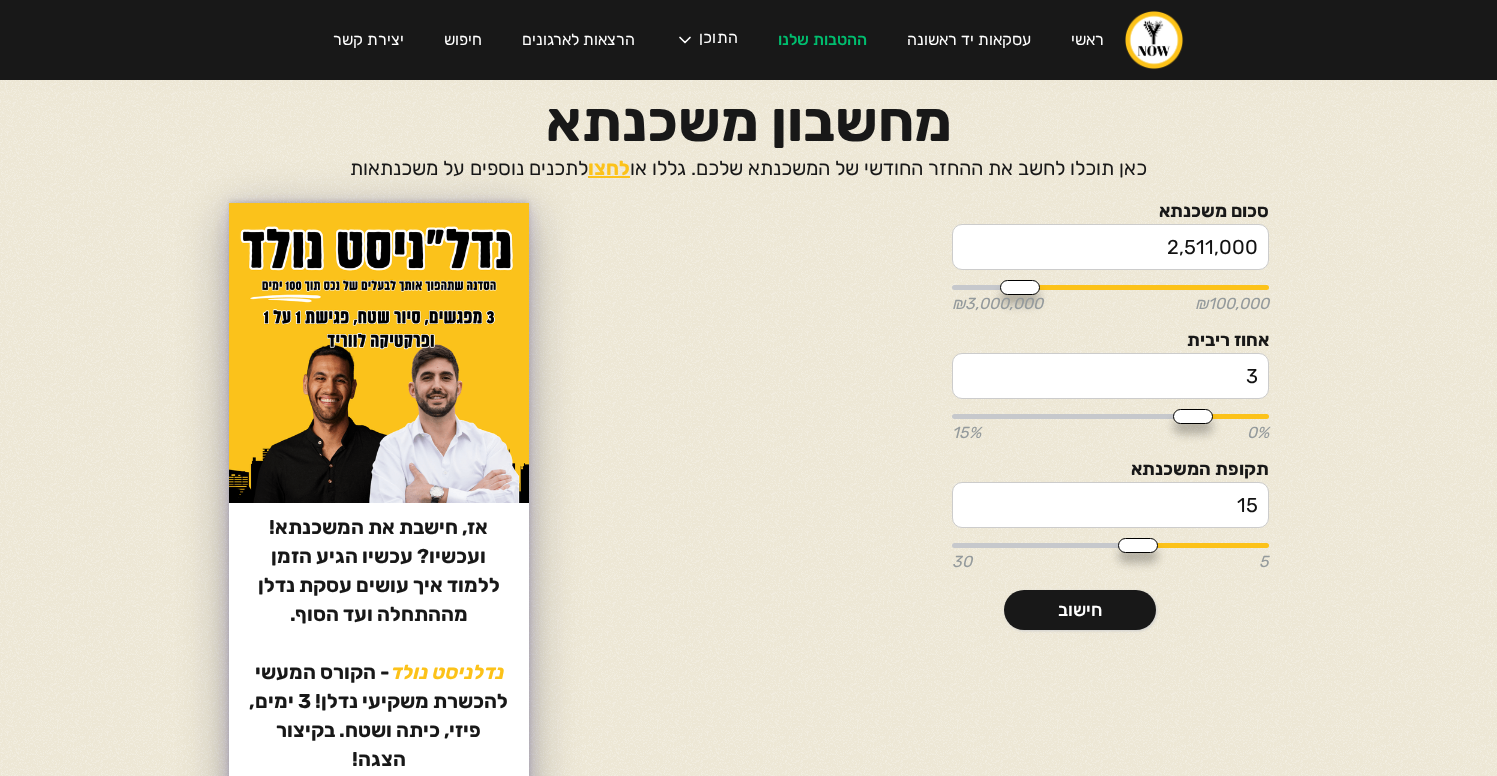 type on "2,511,000" 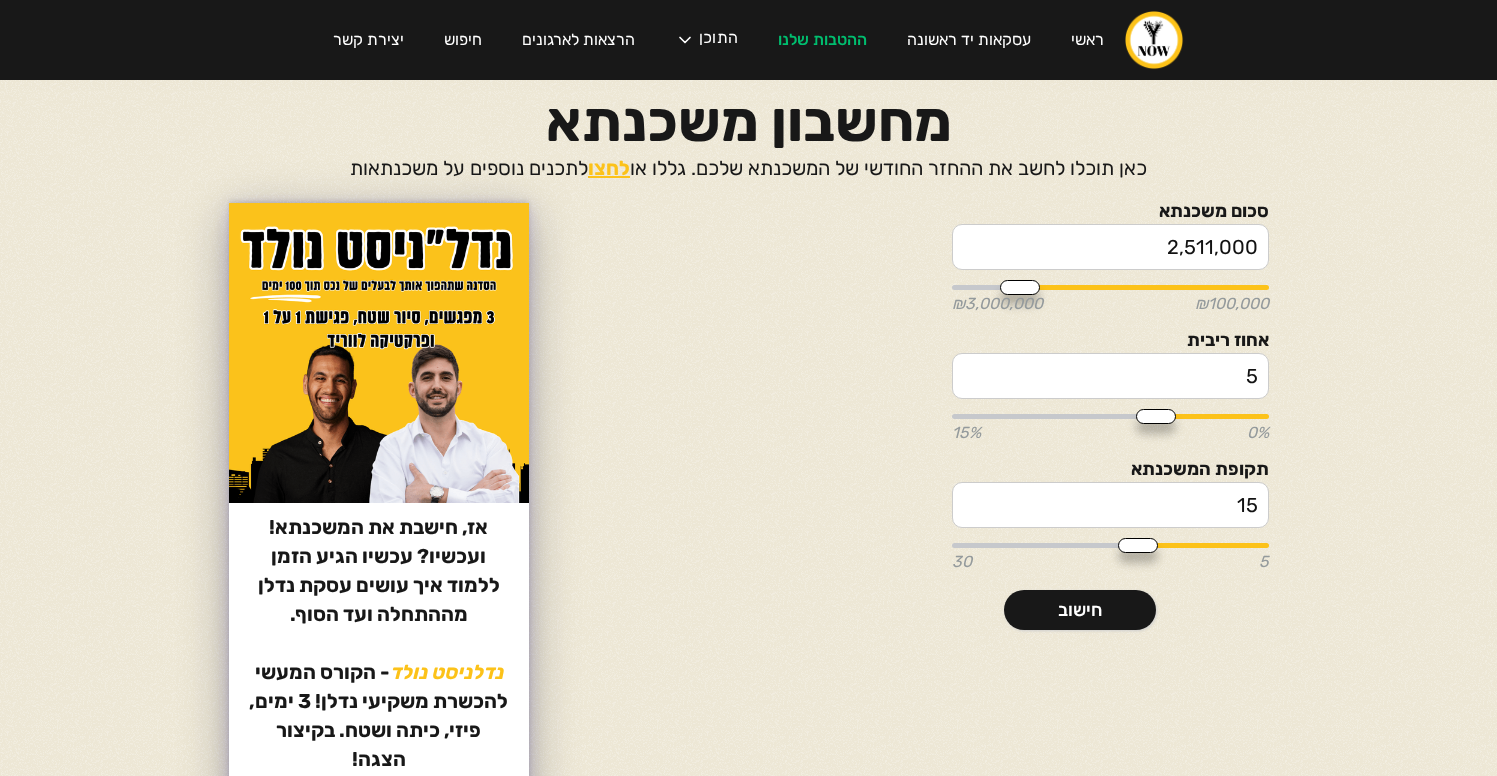 type on "5" 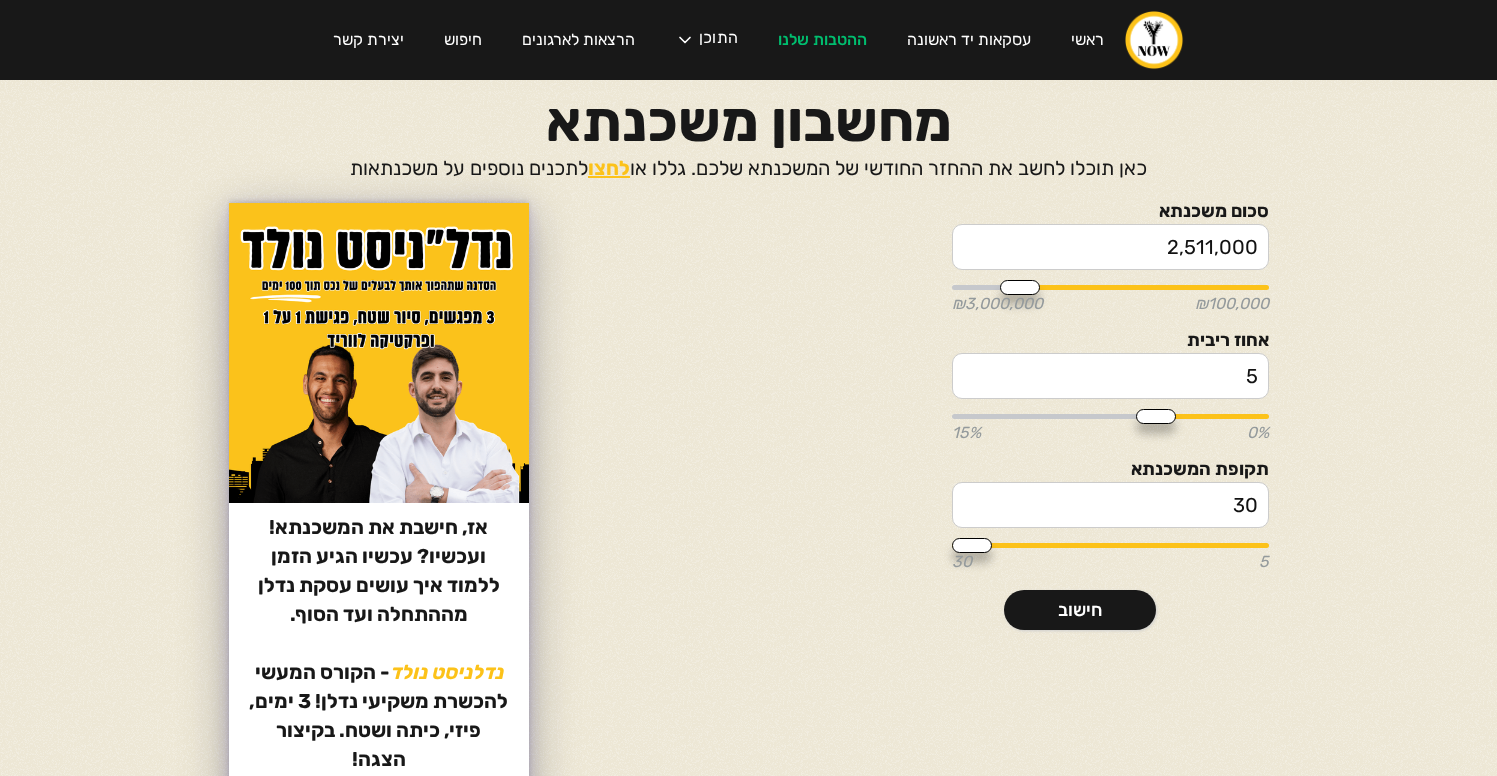type on "30" 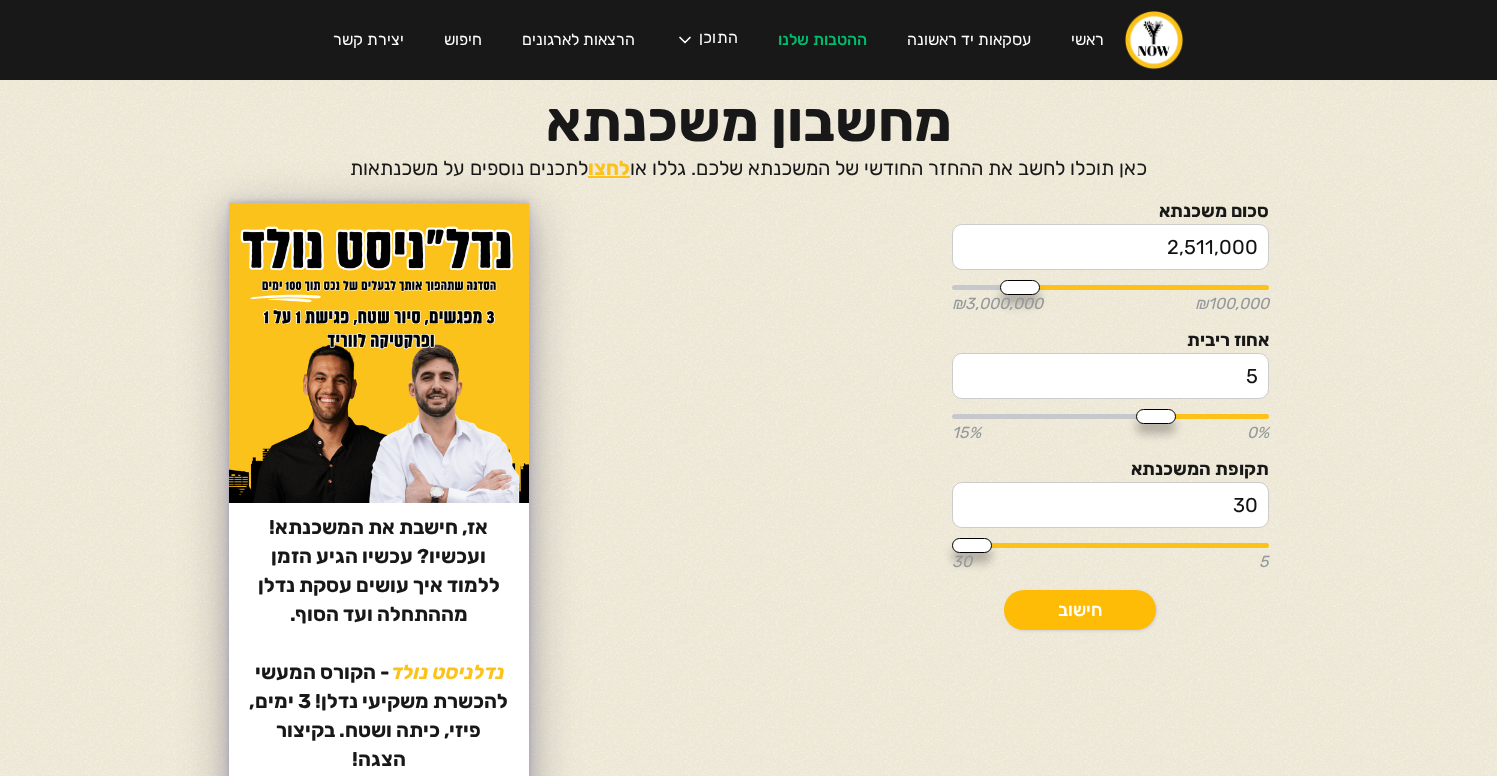 click on "חישוב" at bounding box center (1080, 610) 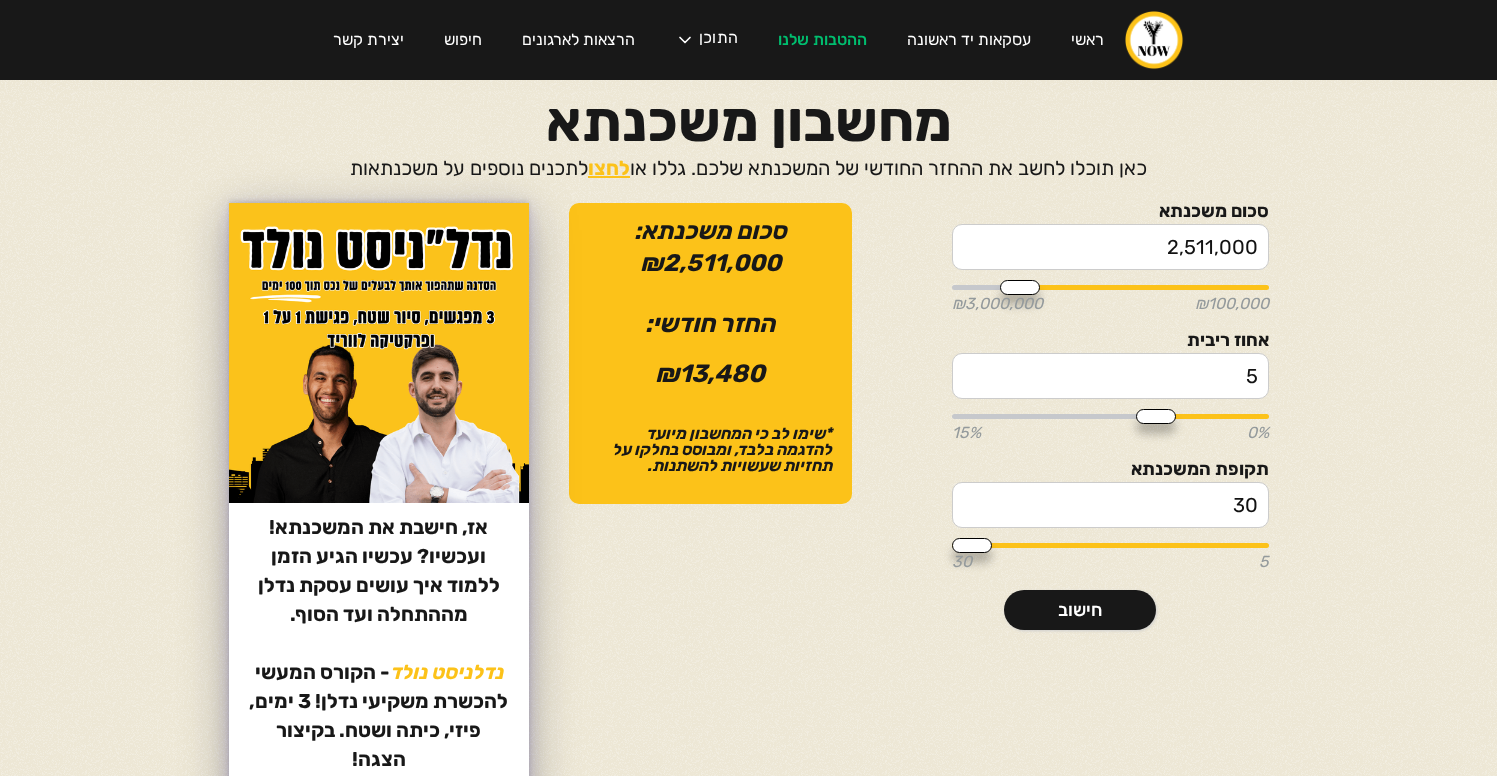 click on "5" at bounding box center (1110, 376) 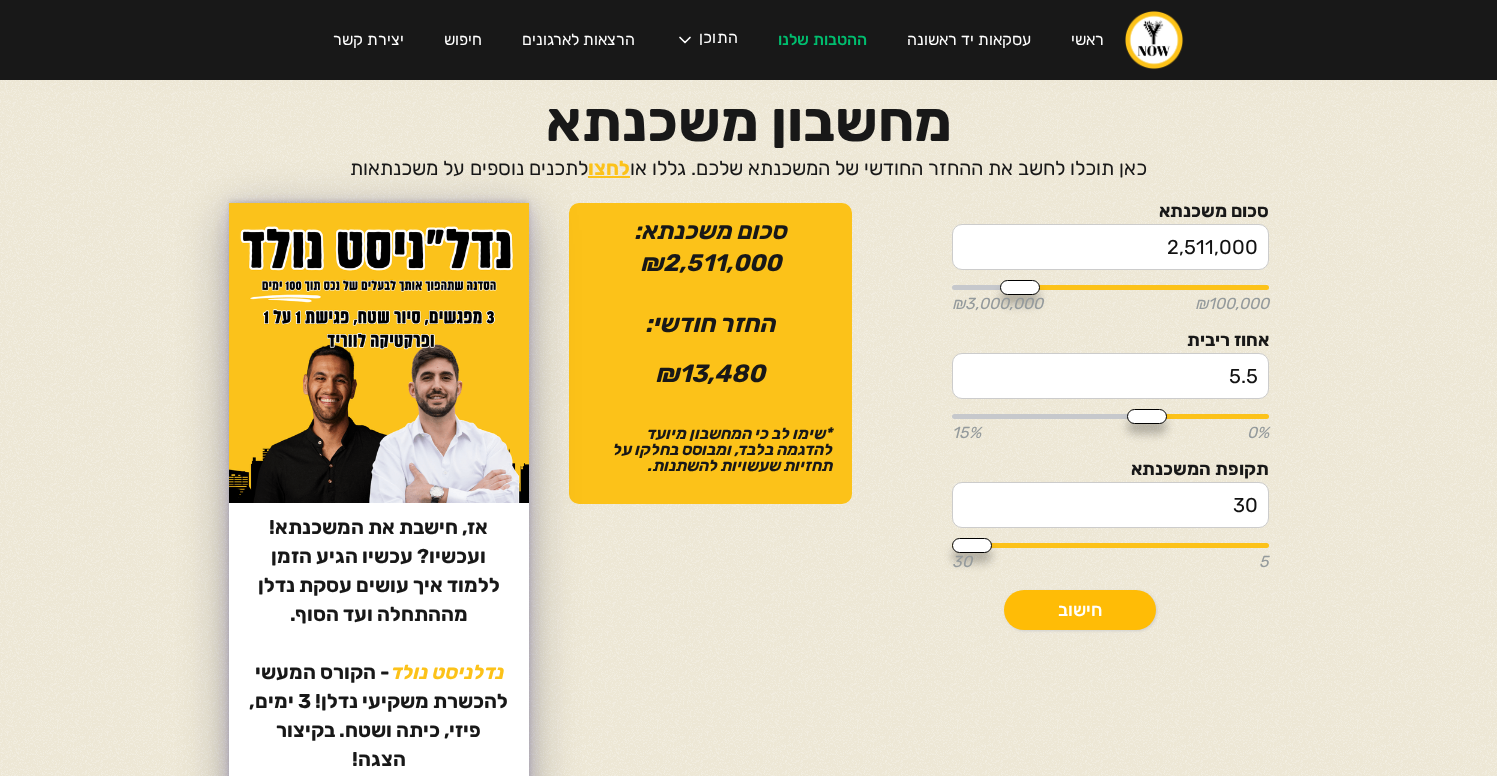 type on "5.5" 